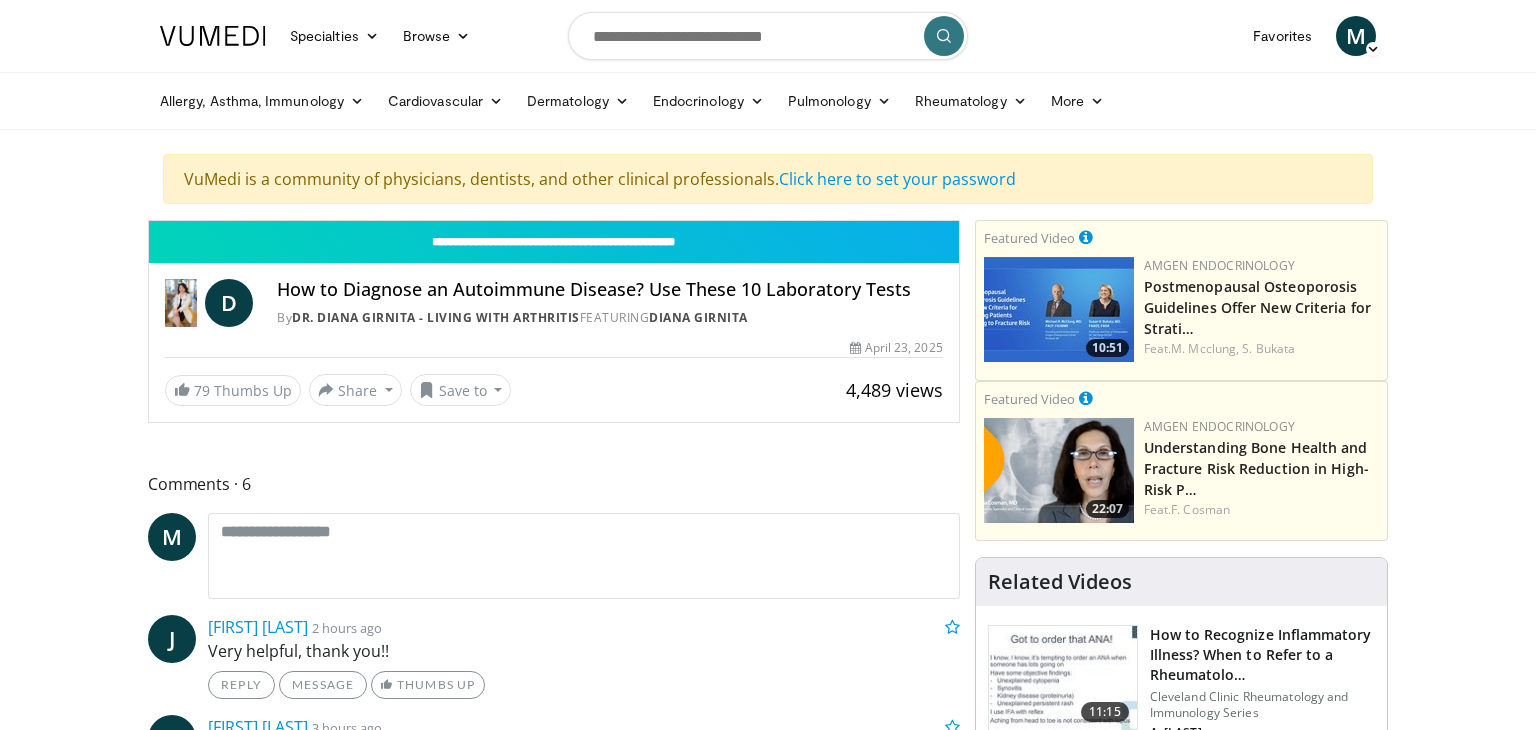 scroll, scrollTop: 0, scrollLeft: 0, axis: both 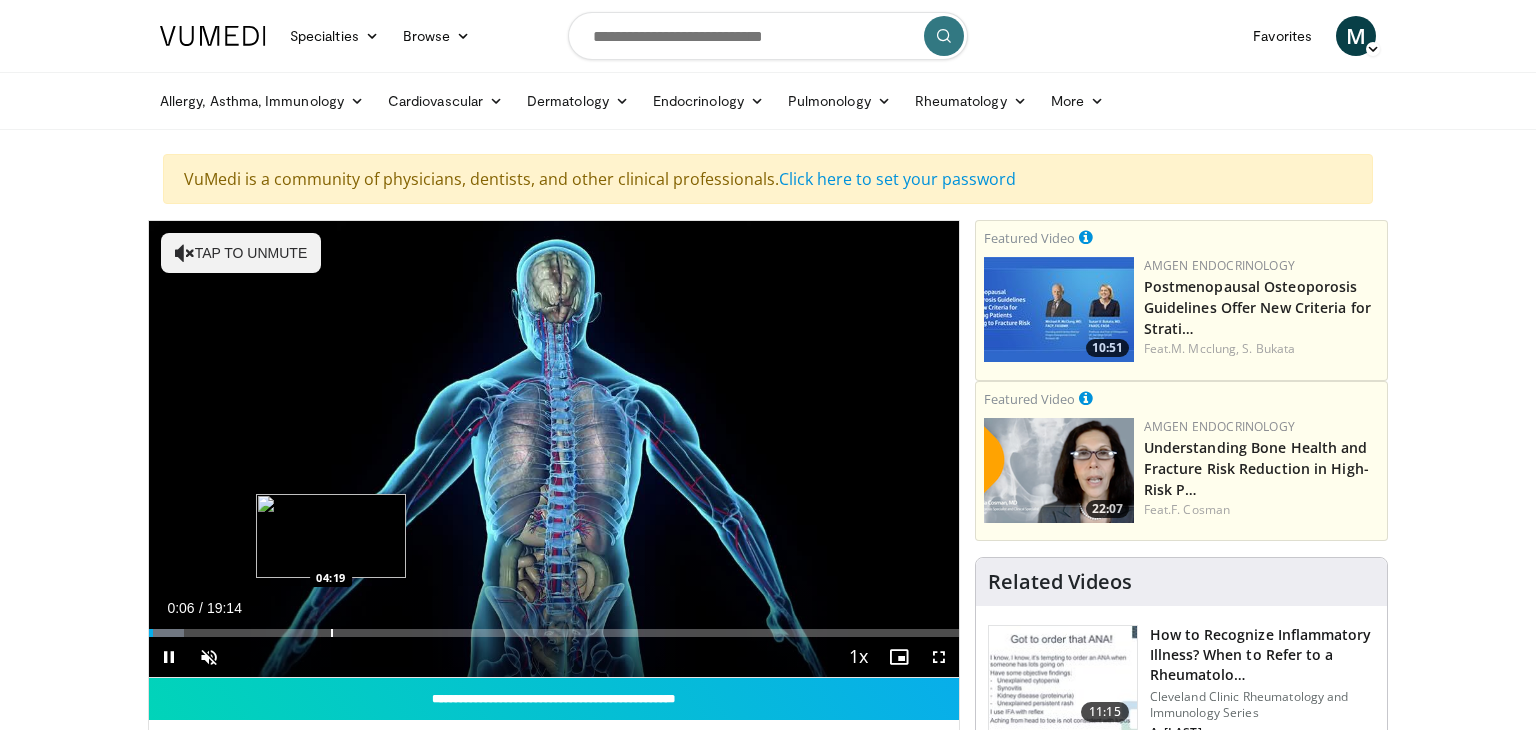 click at bounding box center (332, 633) 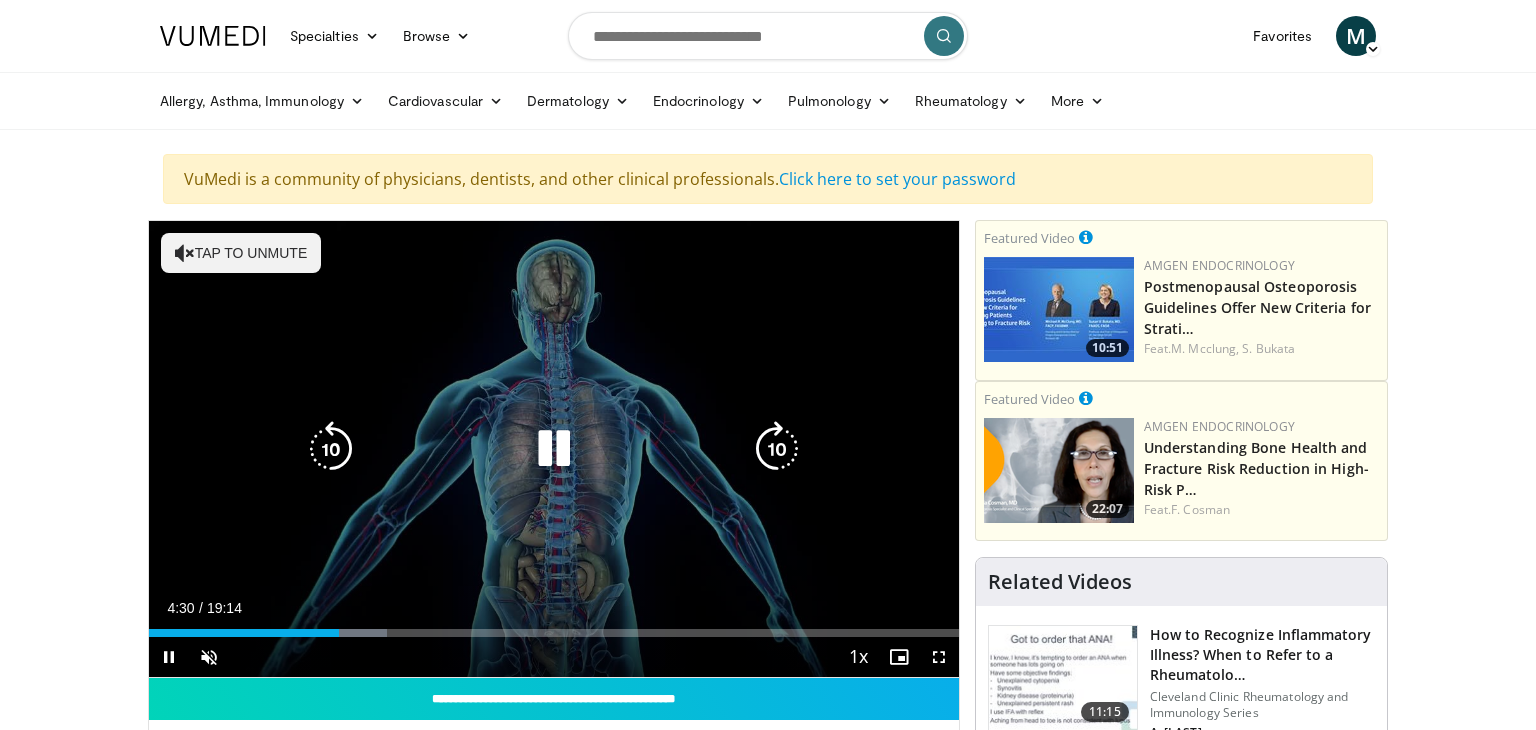 click on "Tap to unmute" at bounding box center (241, 253) 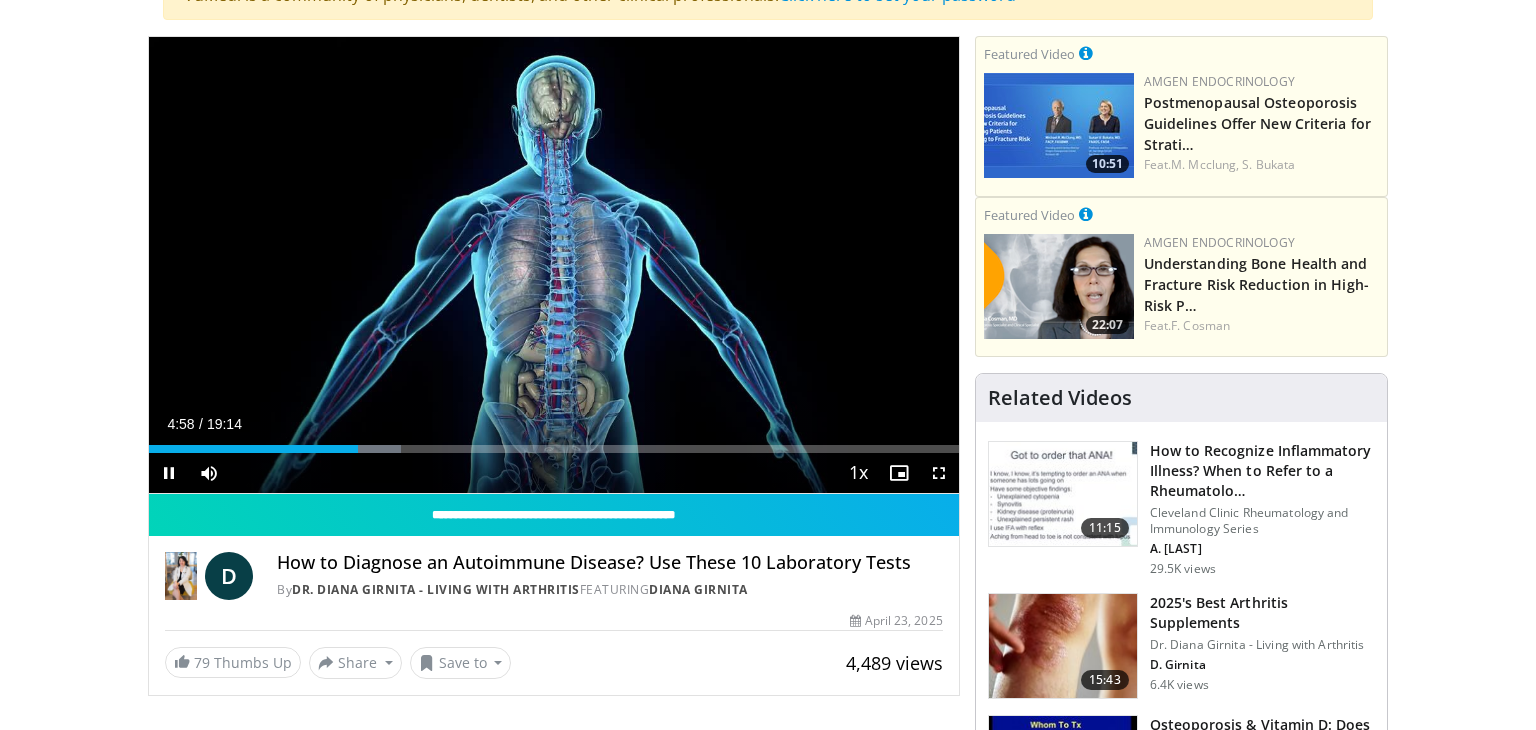 scroll, scrollTop: 185, scrollLeft: 0, axis: vertical 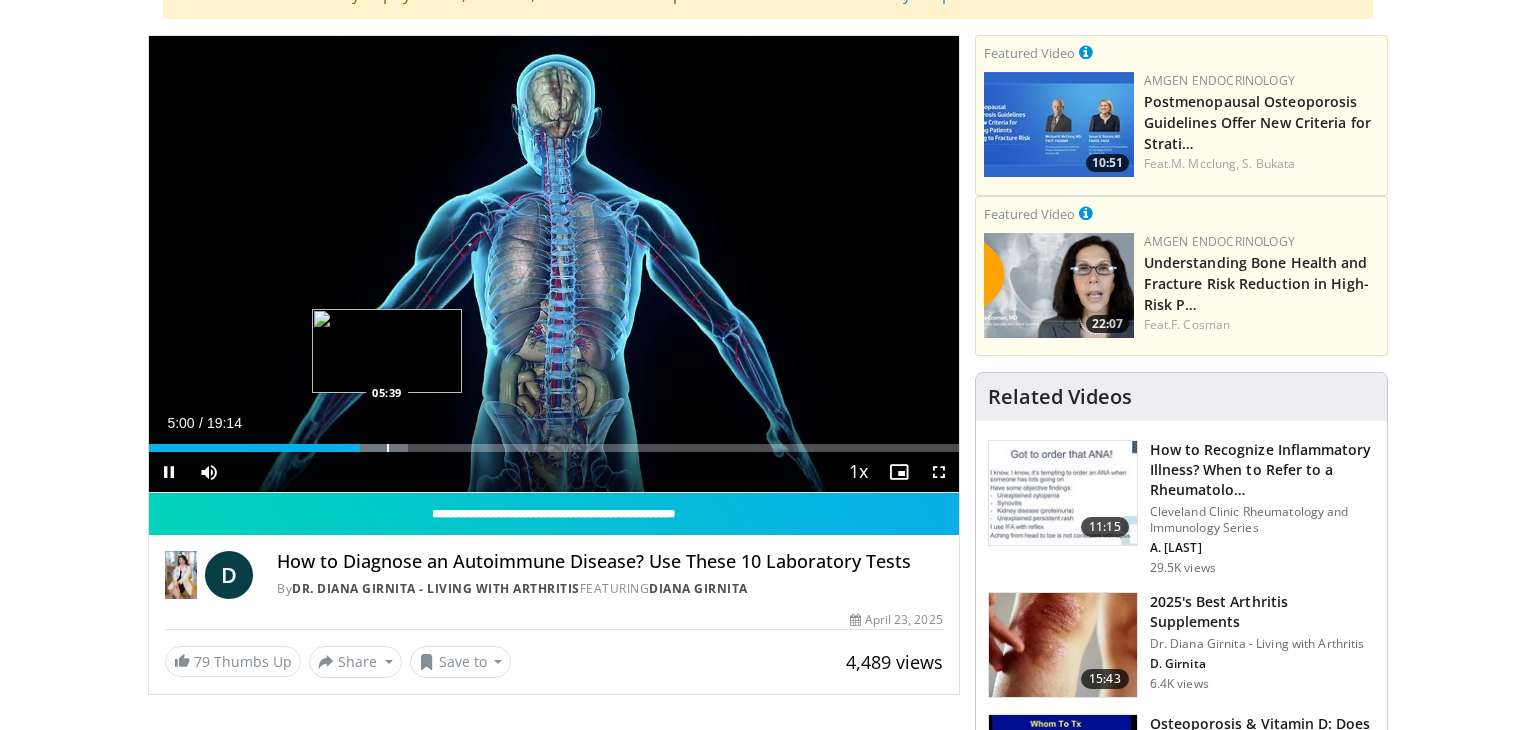 click at bounding box center [388, 448] 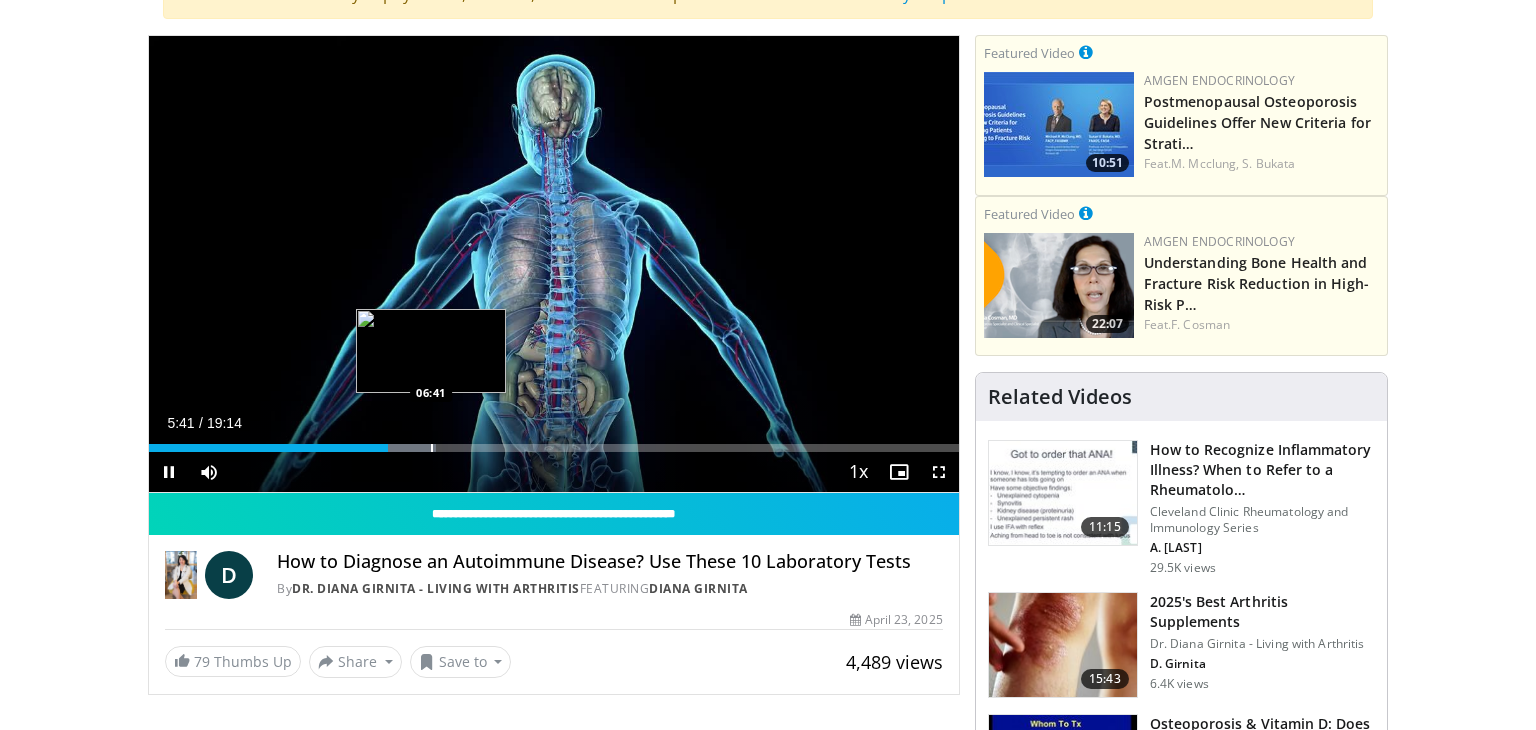 click at bounding box center (432, 448) 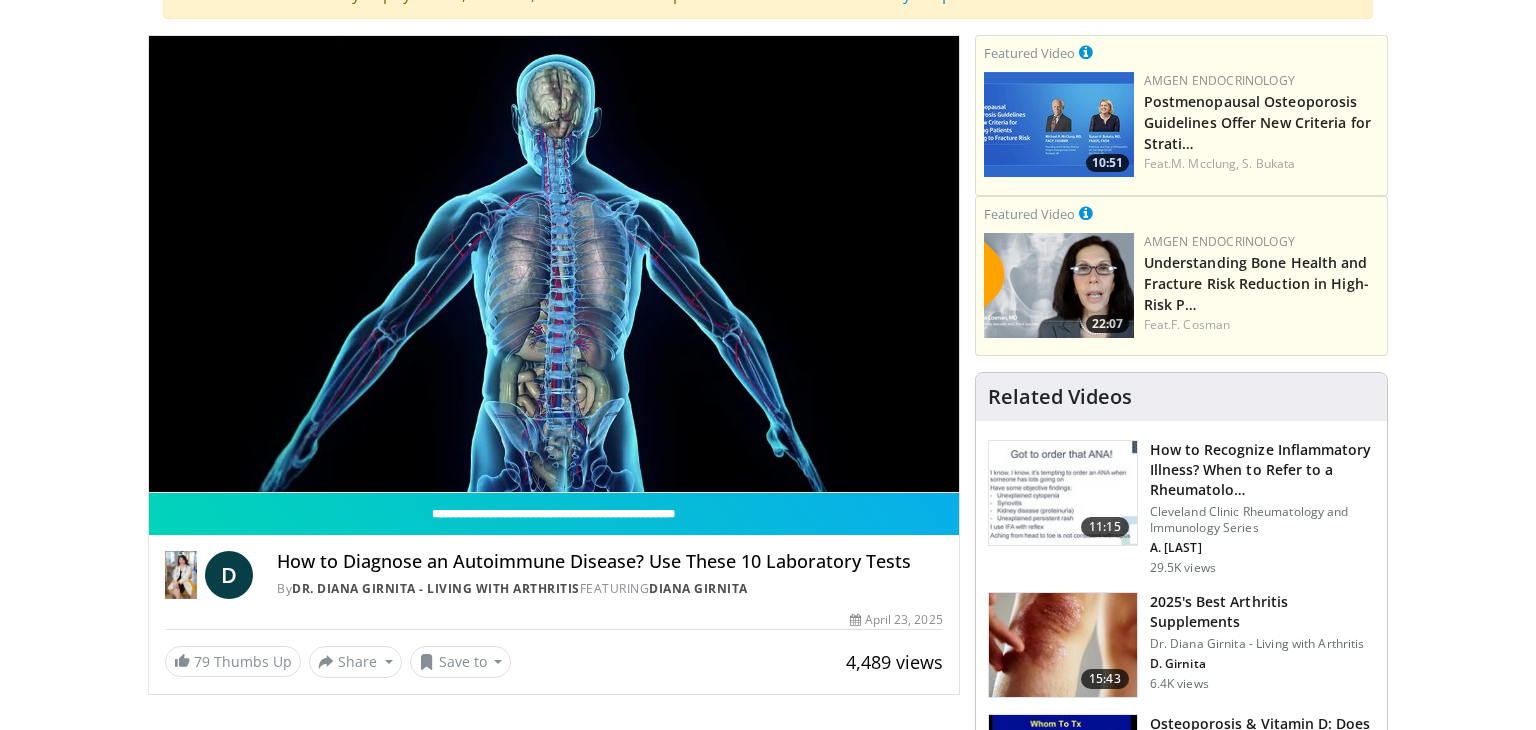 click on "10 seconds
Tap to unmute" at bounding box center [554, 264] 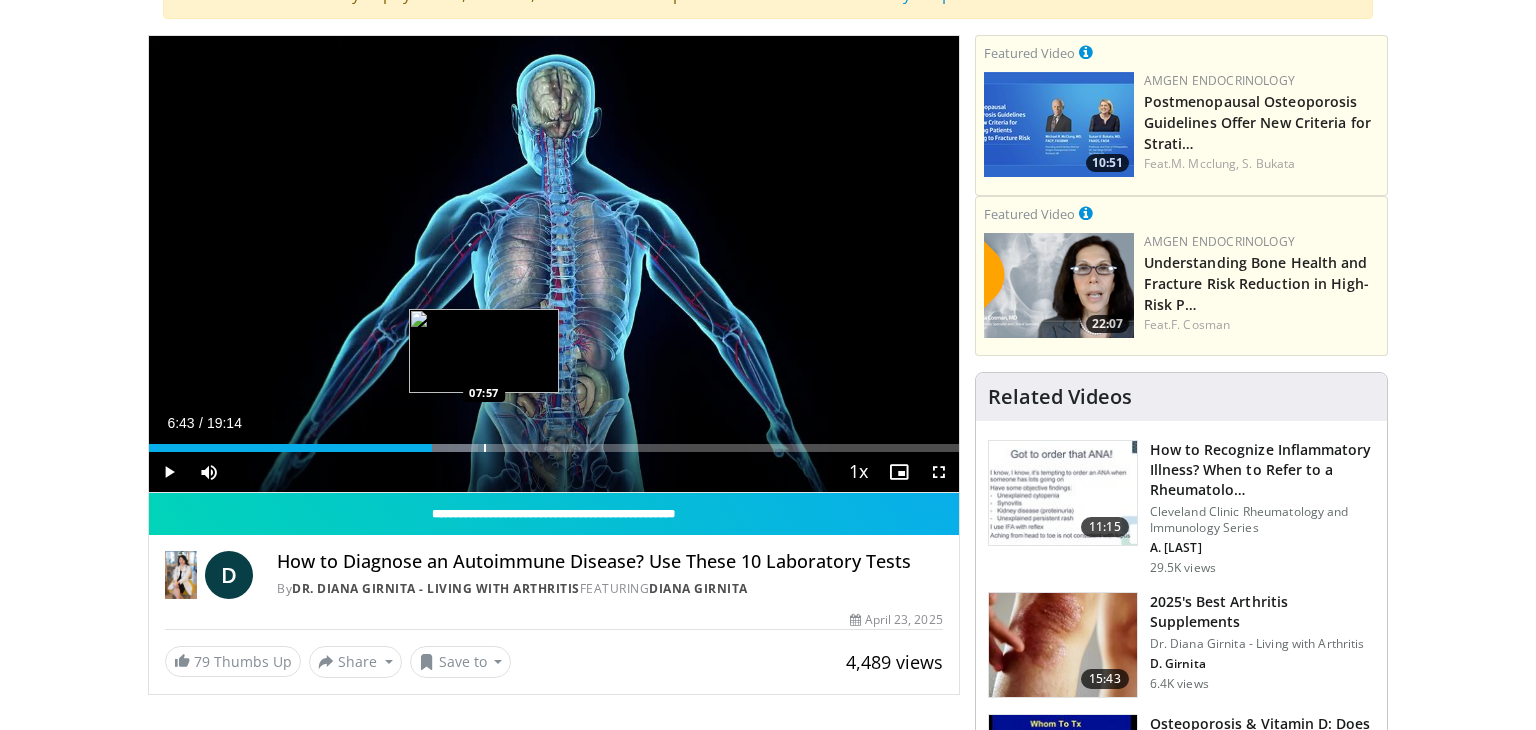 click on "Loaded :  40.65% 06:43 07:57" at bounding box center [554, 448] 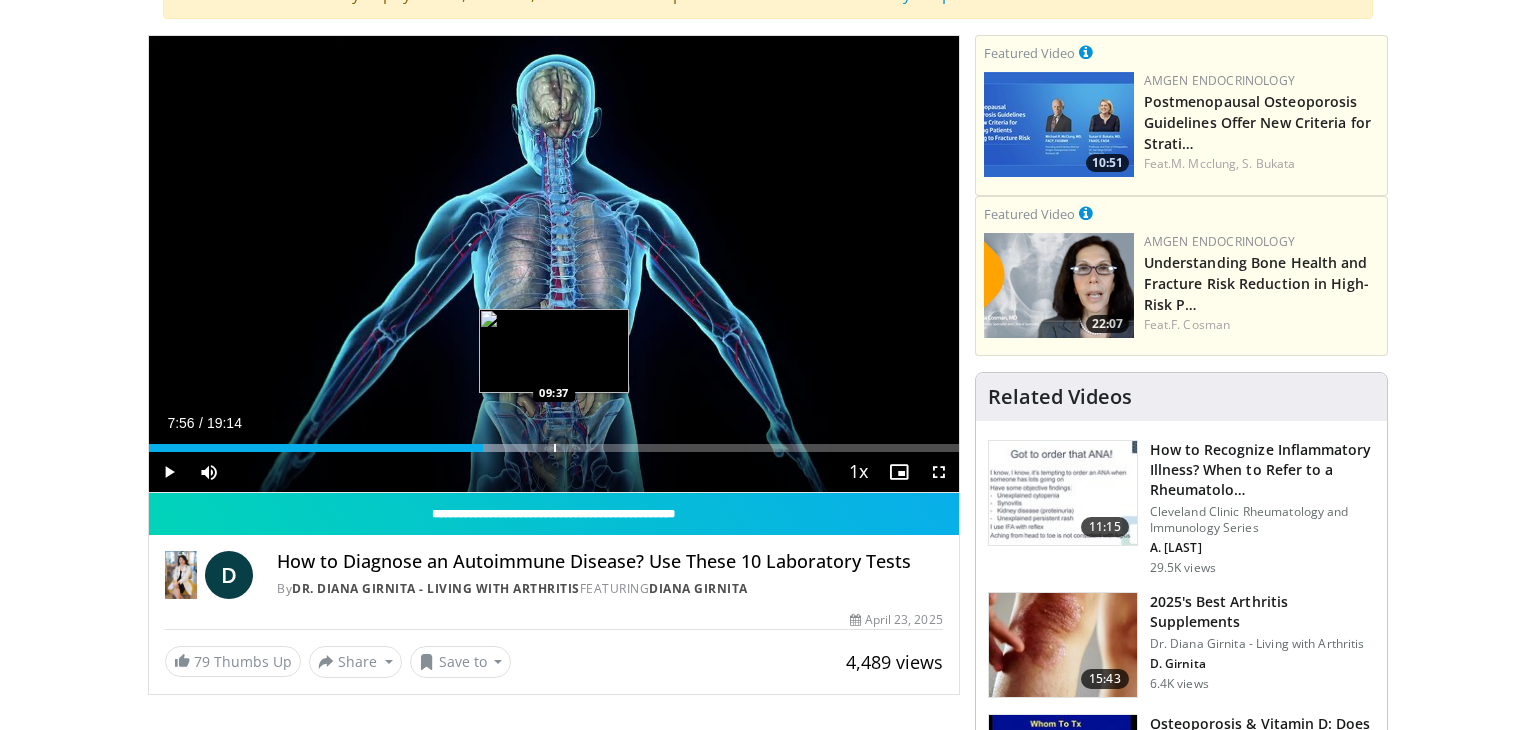 click at bounding box center (555, 448) 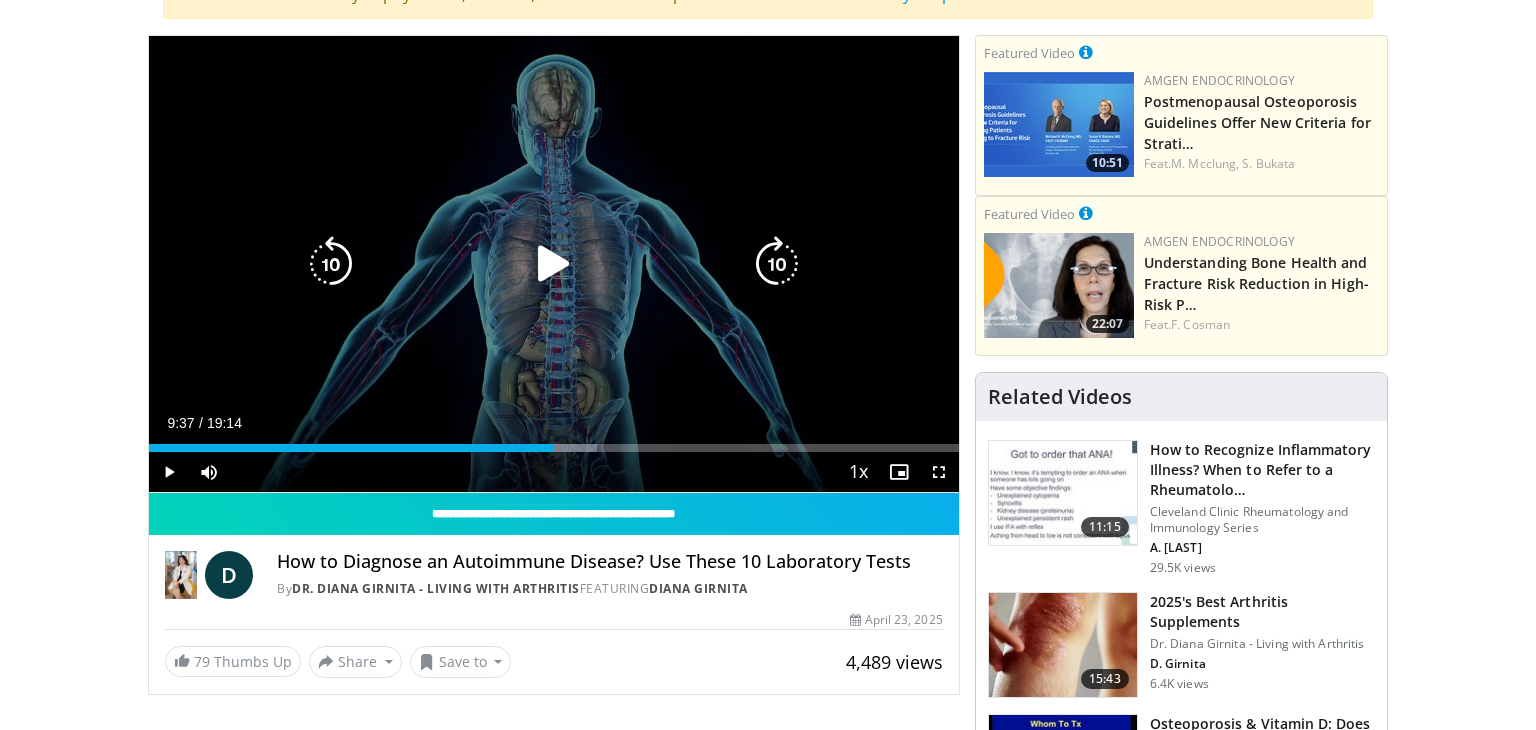 click on "10 seconds
Tap to unmute" at bounding box center (554, 264) 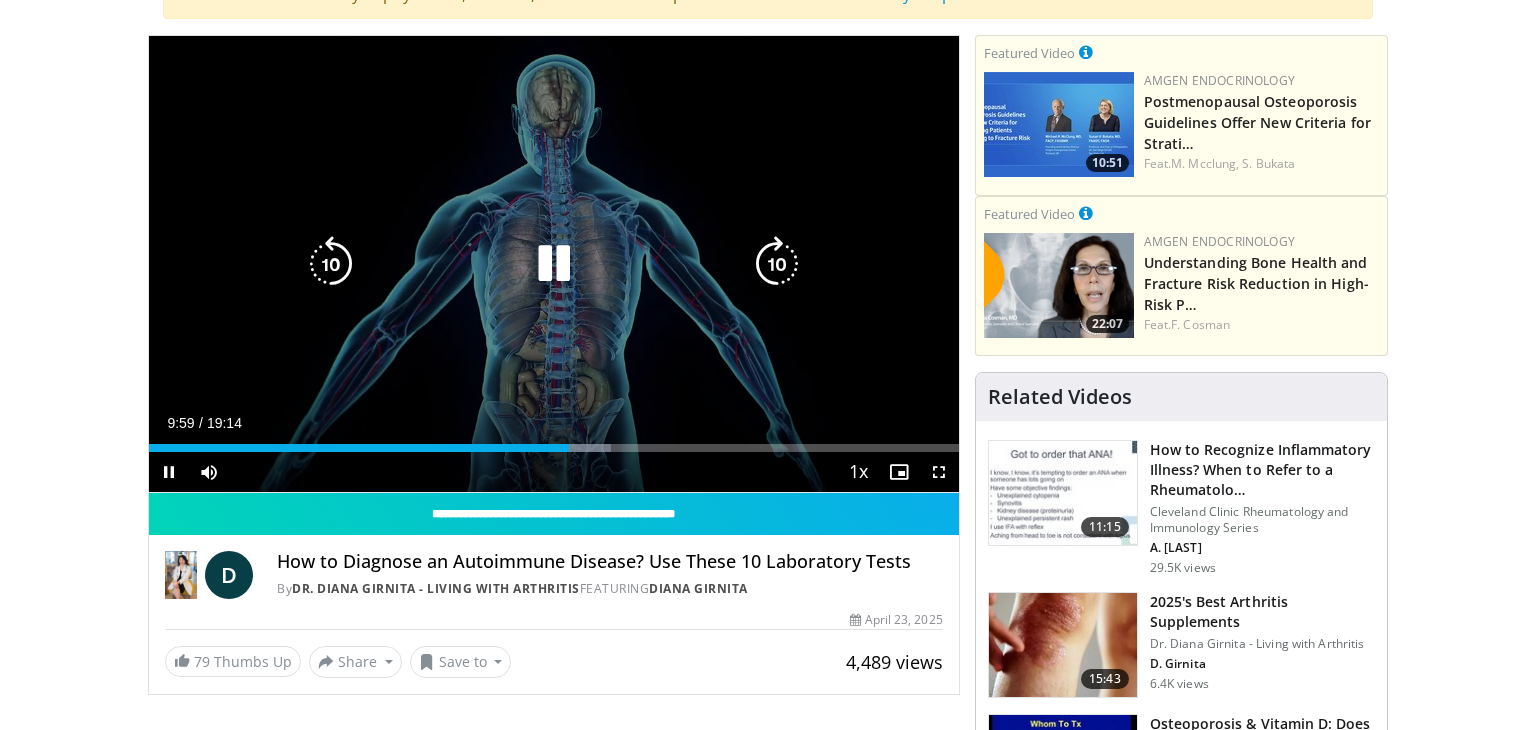 click at bounding box center [554, 264] 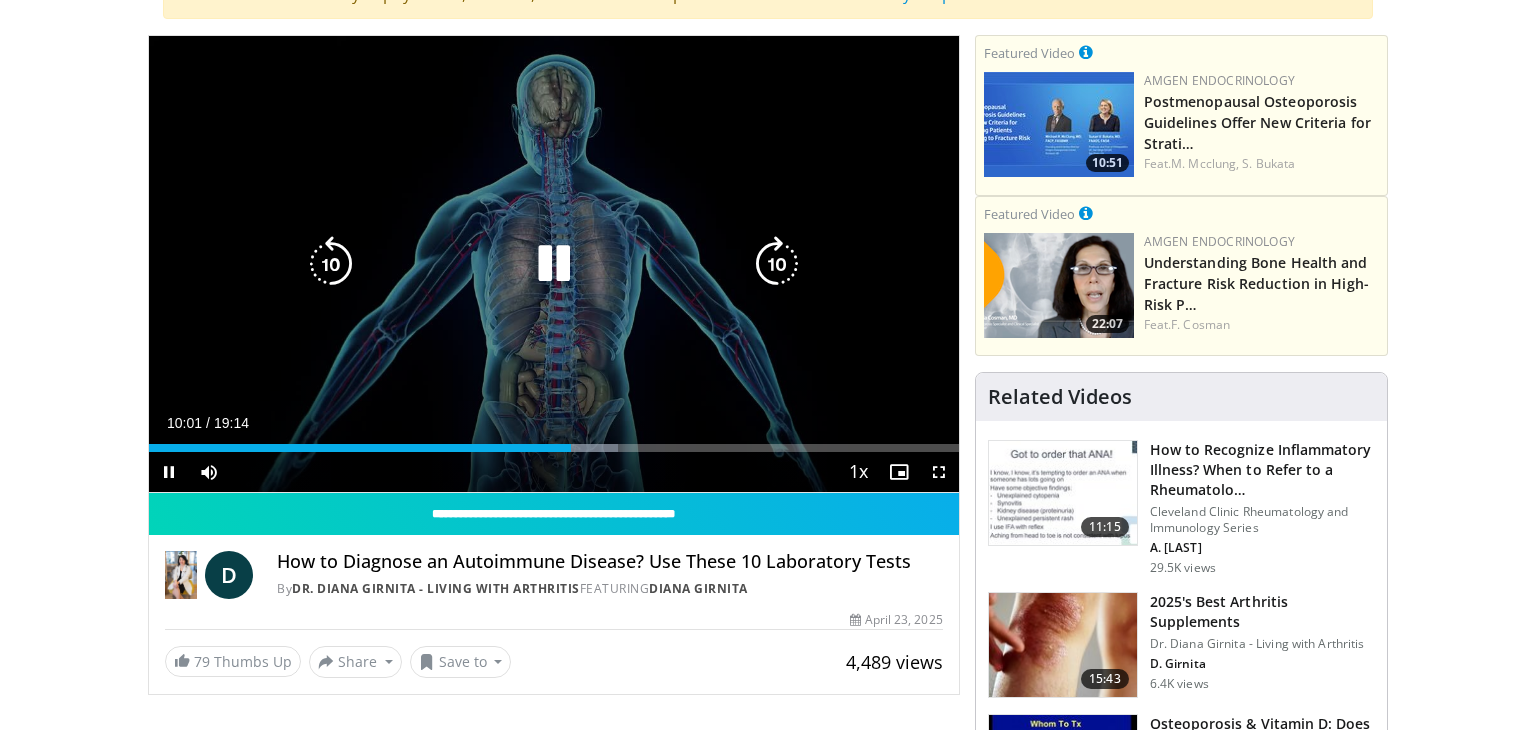click on "10 seconds
Tap to unmute" at bounding box center [554, 264] 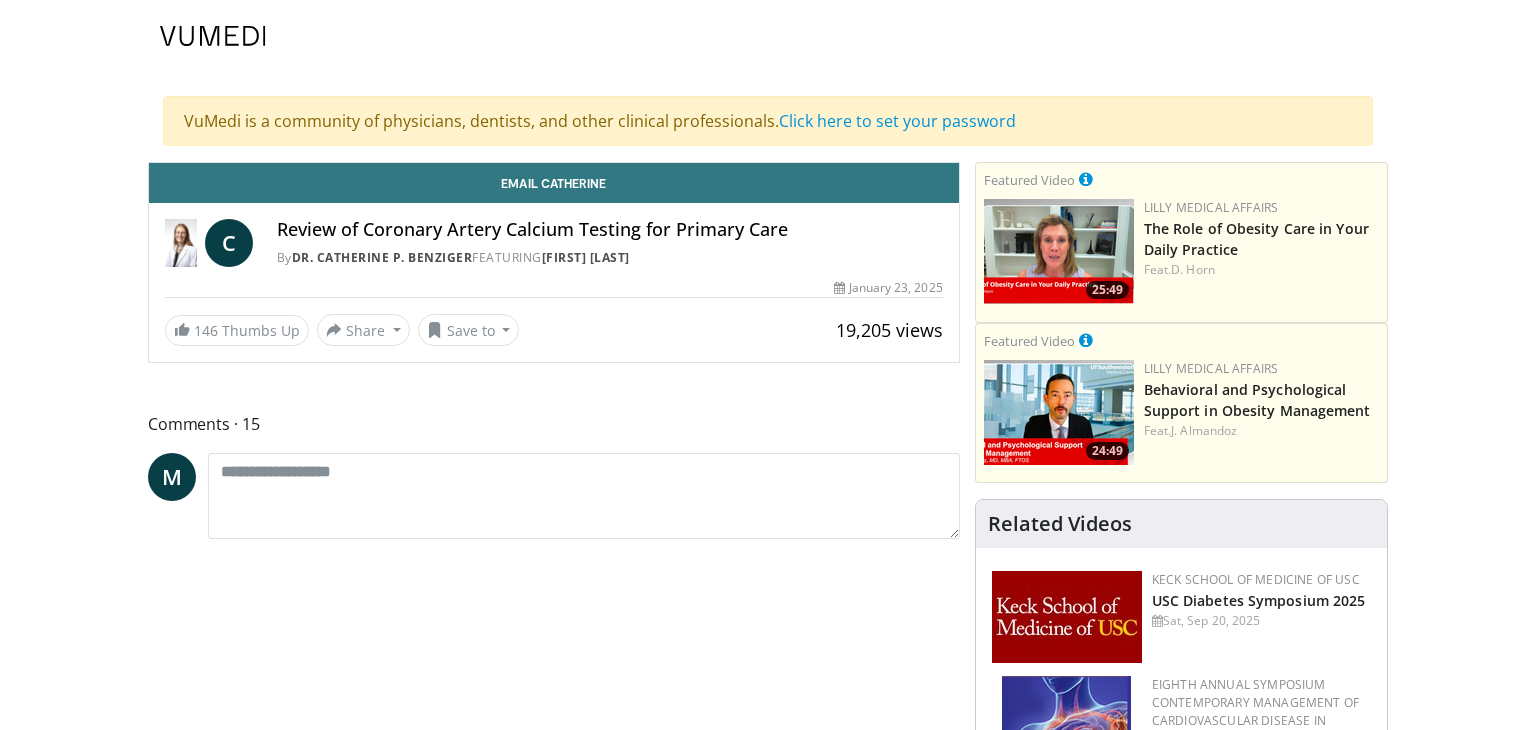 scroll, scrollTop: 0, scrollLeft: 0, axis: both 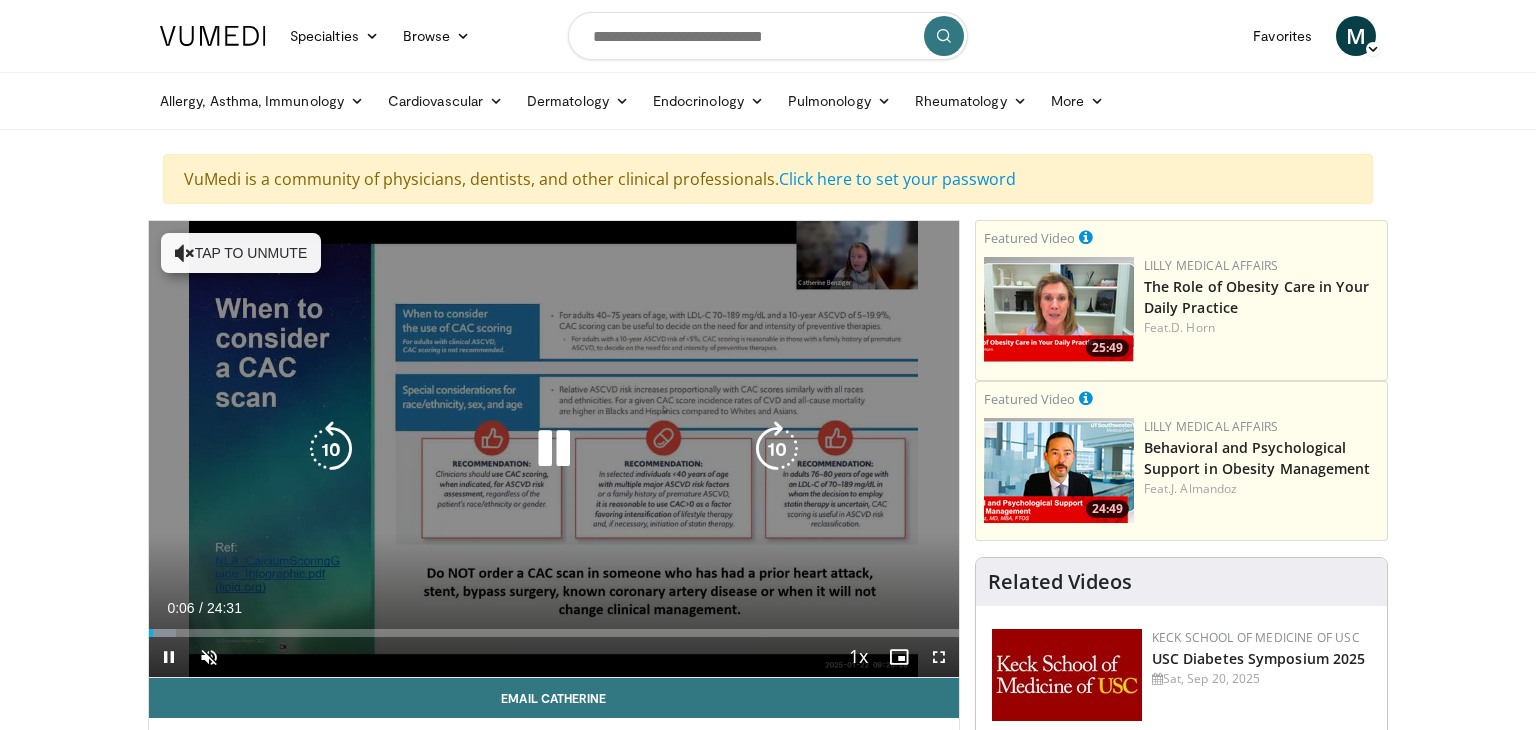 click on "Tap to unmute" at bounding box center (241, 253) 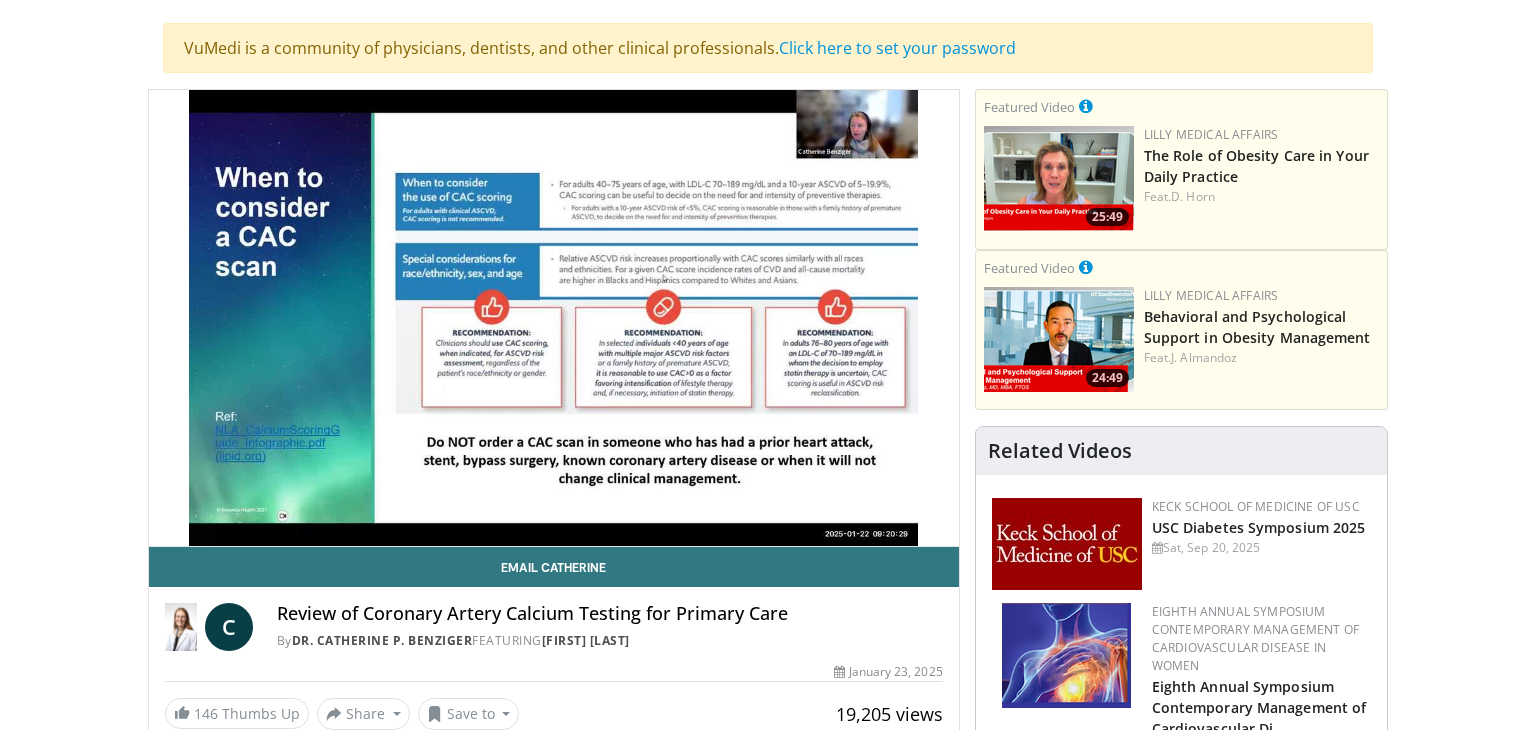 scroll, scrollTop: 136, scrollLeft: 0, axis: vertical 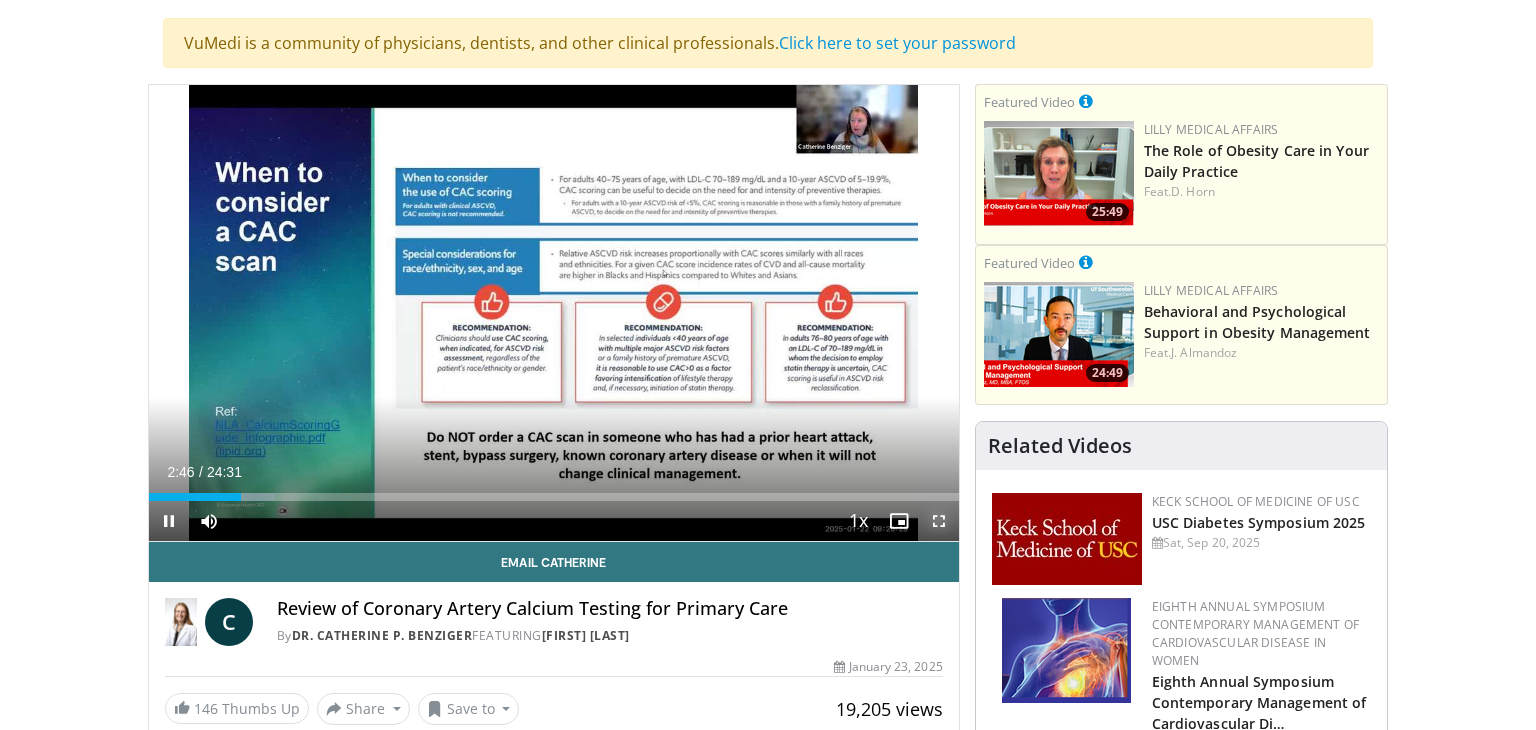click at bounding box center (939, 521) 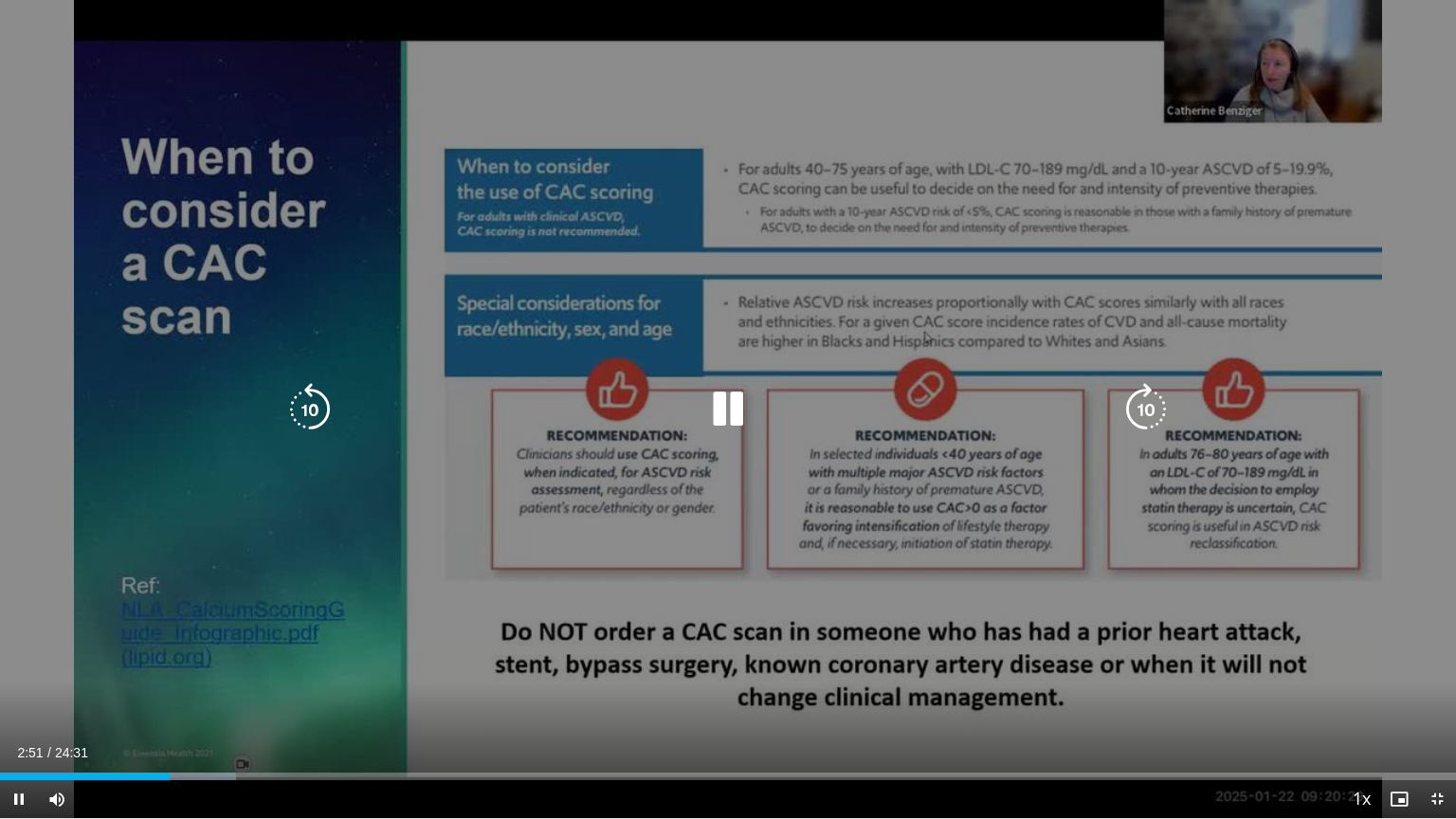 click at bounding box center [728, 410] 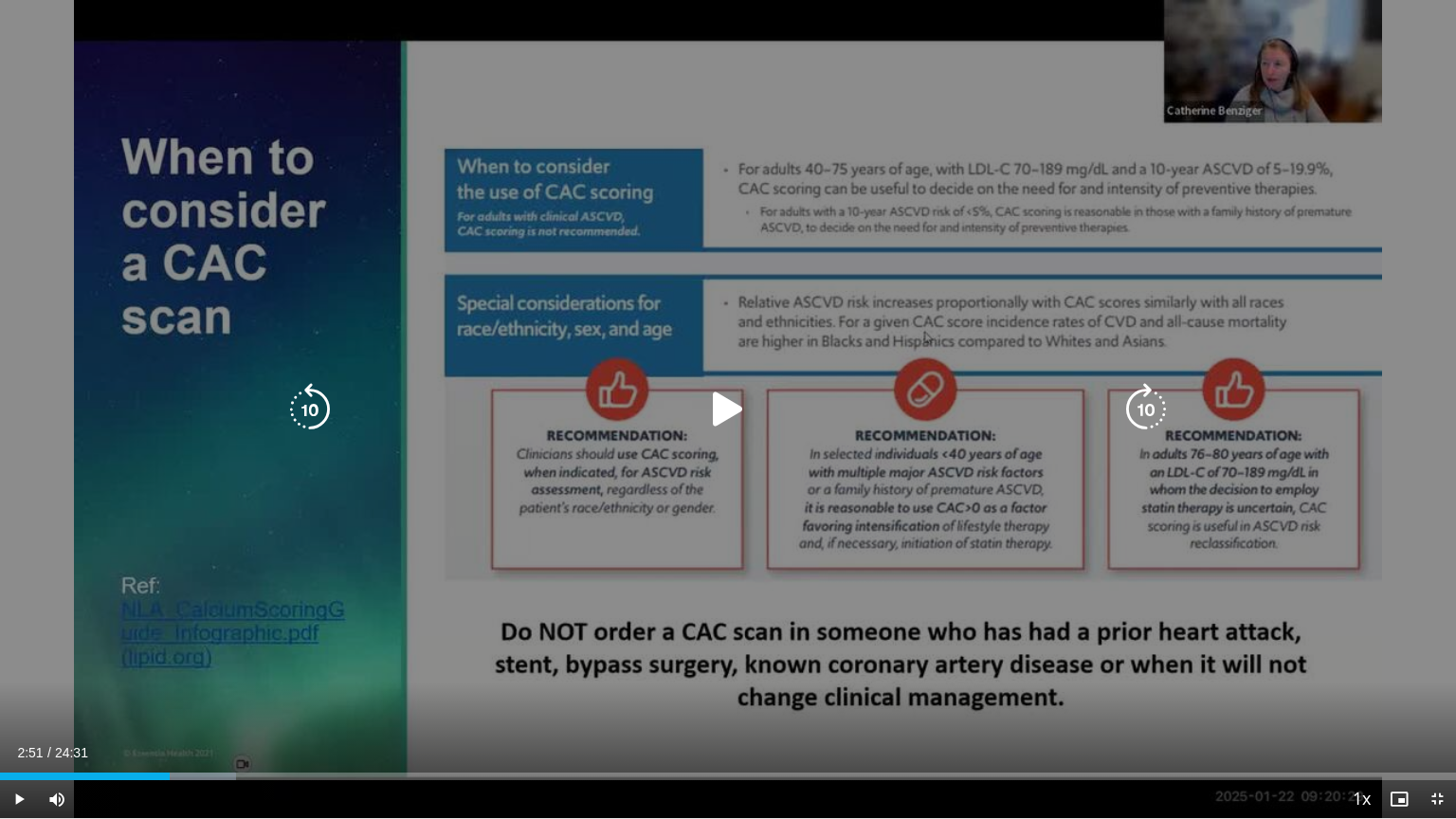 click on "10 seconds
Tap to unmute" at bounding box center (728, 409) 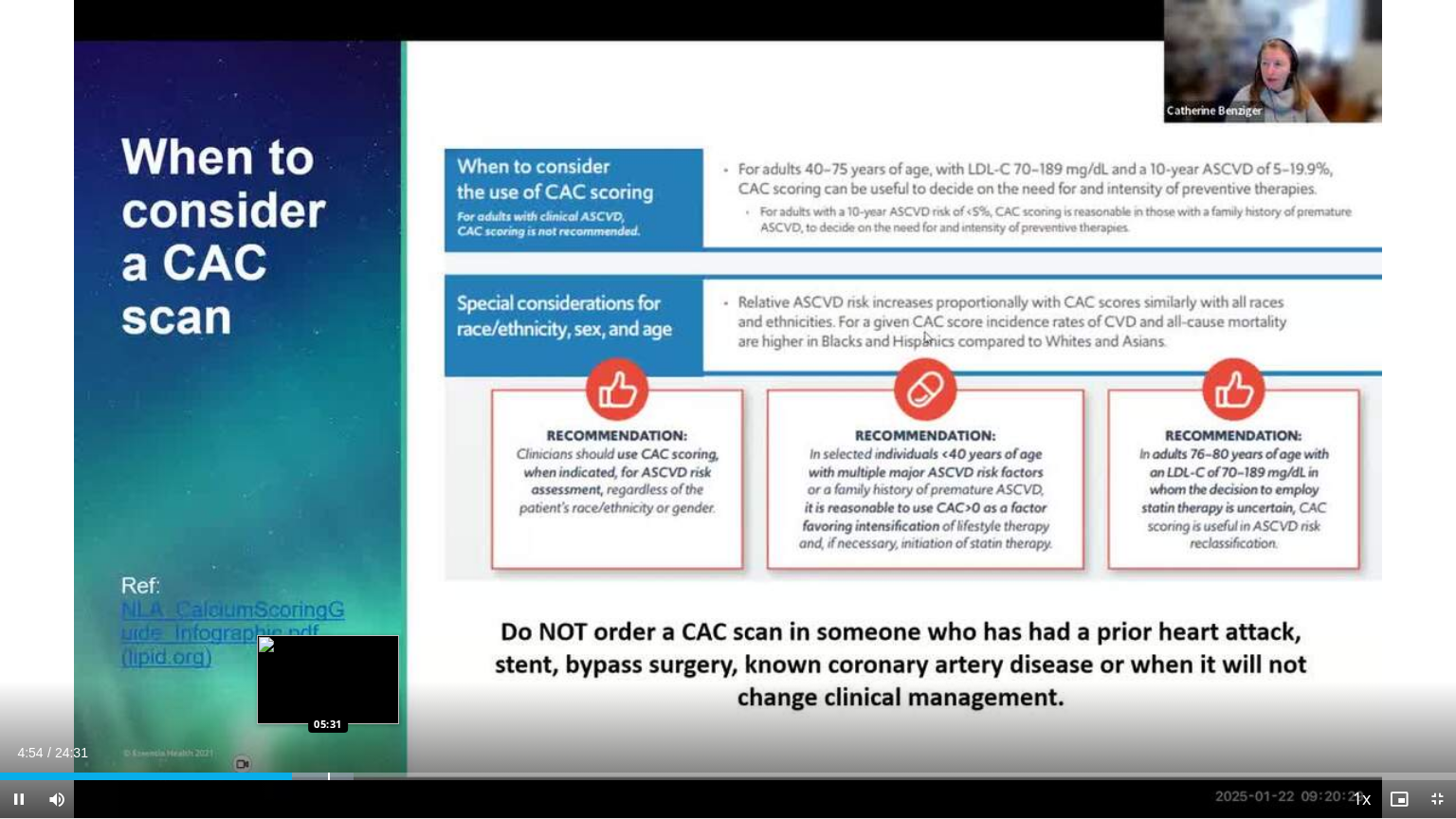 click at bounding box center [329, 776] 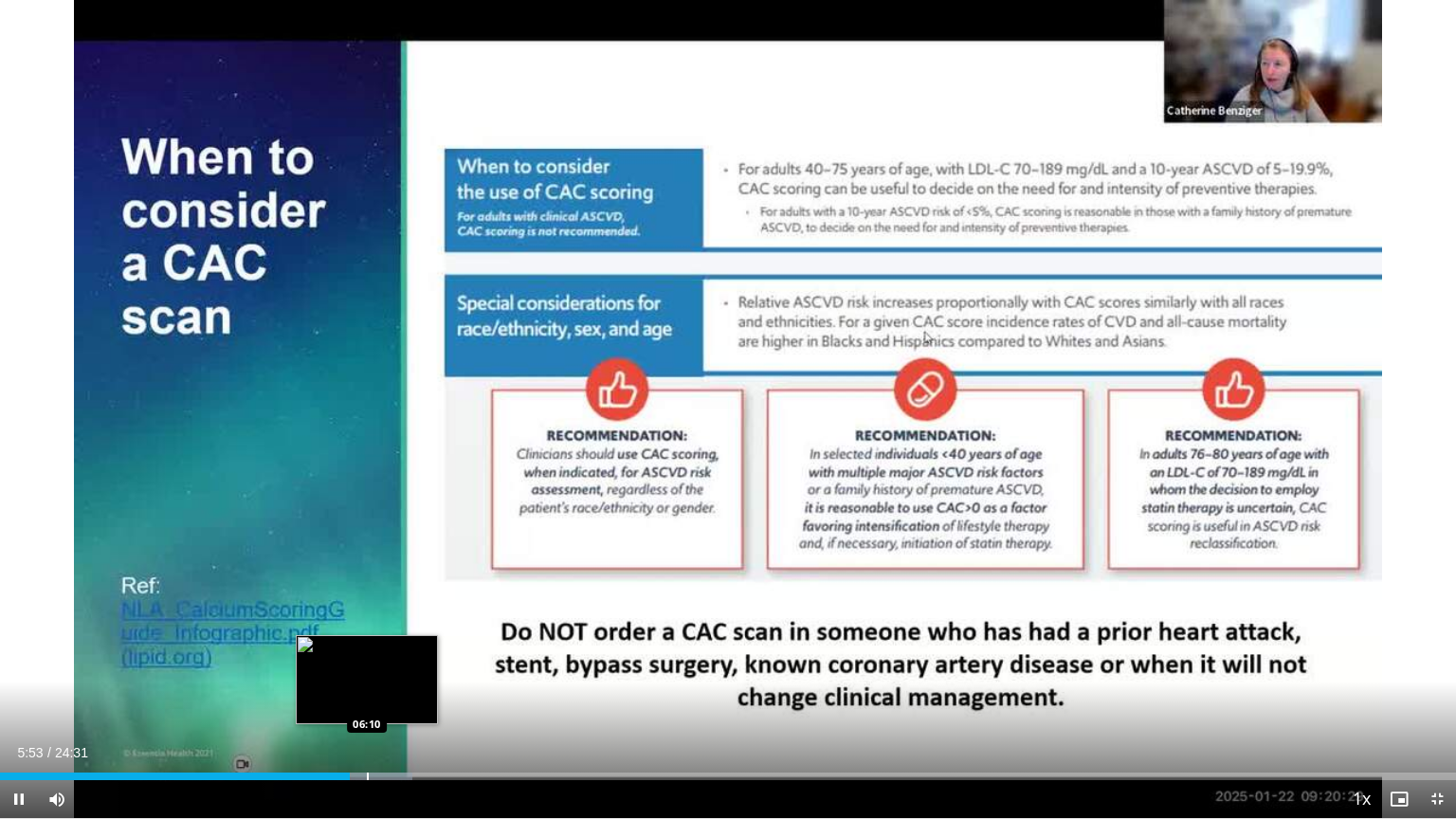 click at bounding box center (368, 776) 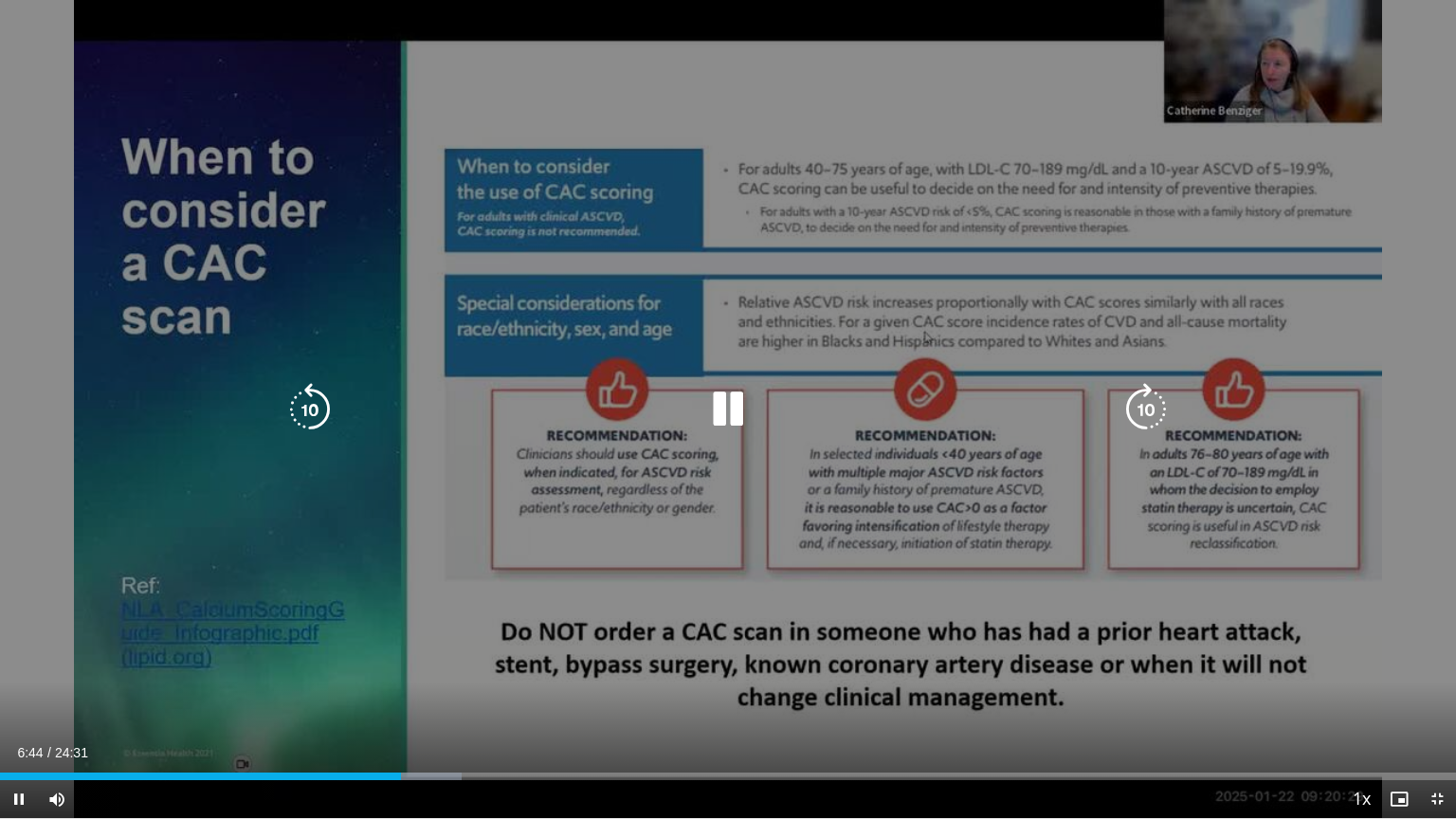 click on "10 seconds
Tap to unmute" at bounding box center [728, 409] 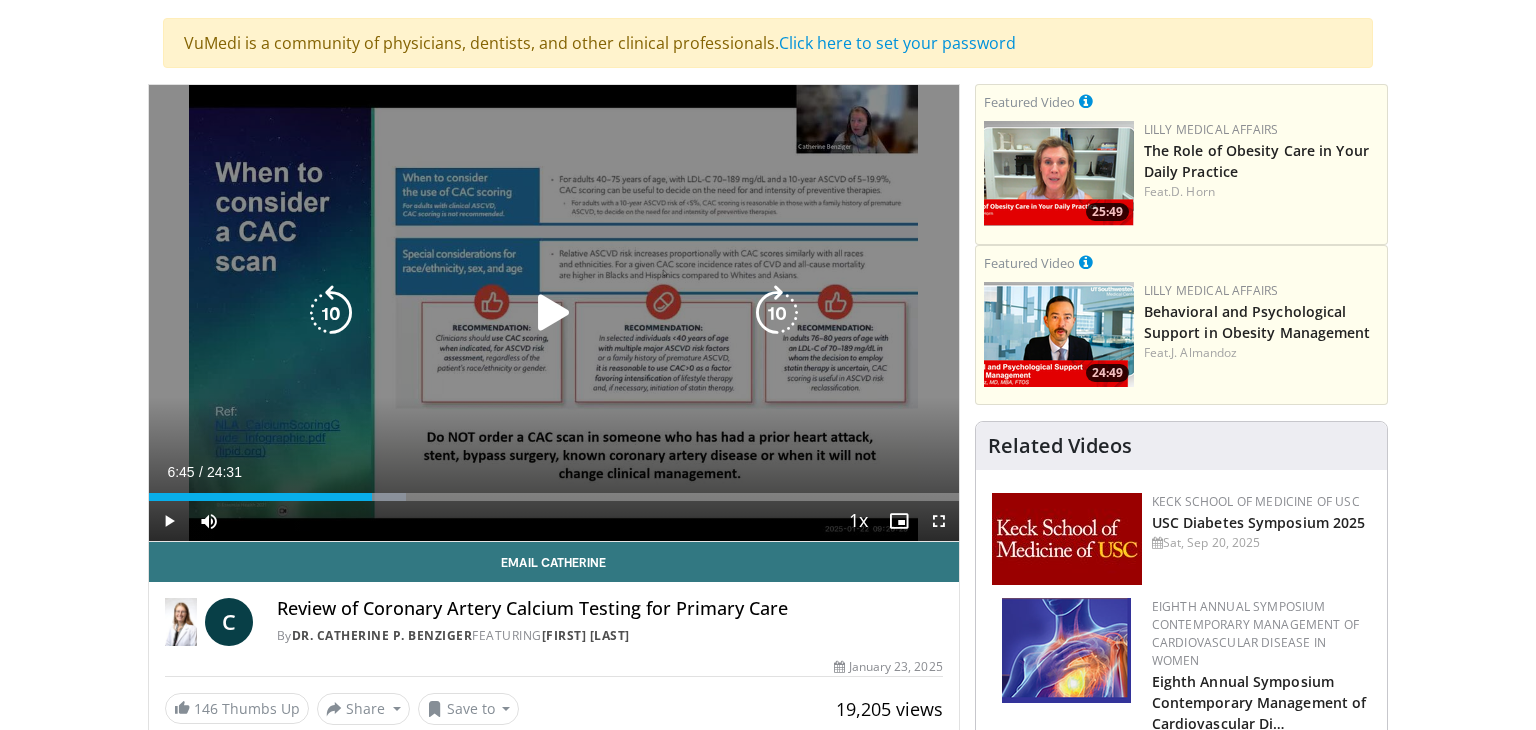 click at bounding box center [554, 313] 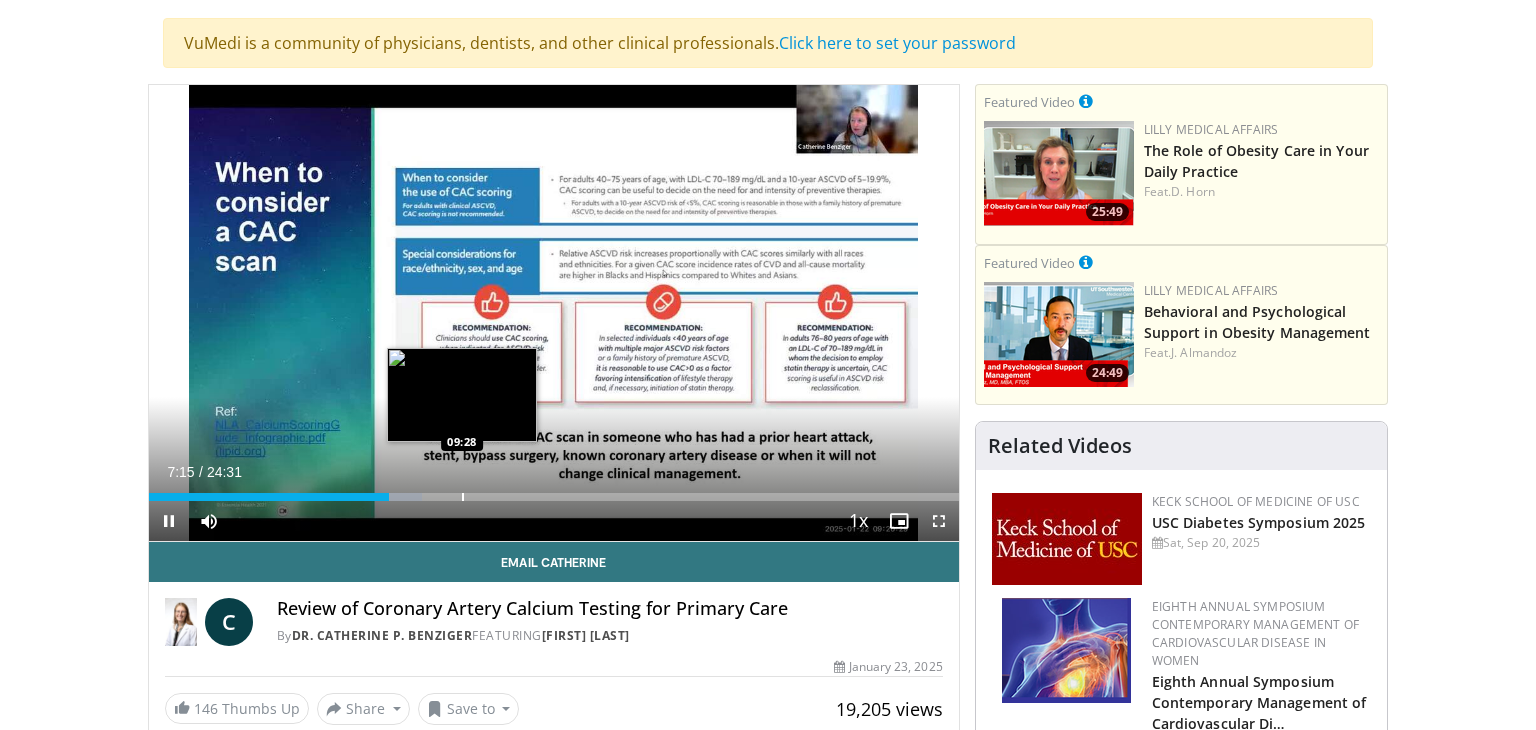 click at bounding box center [463, 497] 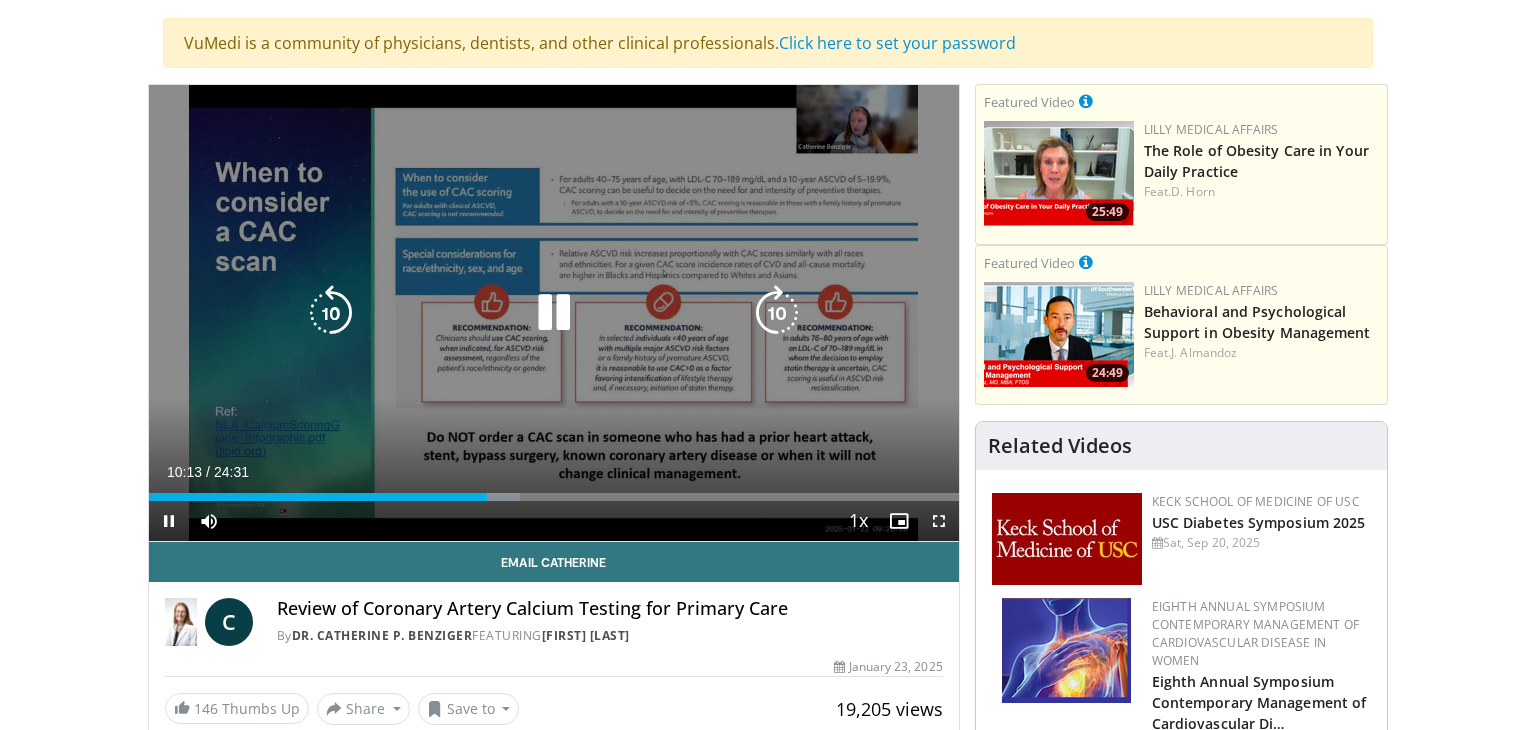 click at bounding box center [554, 313] 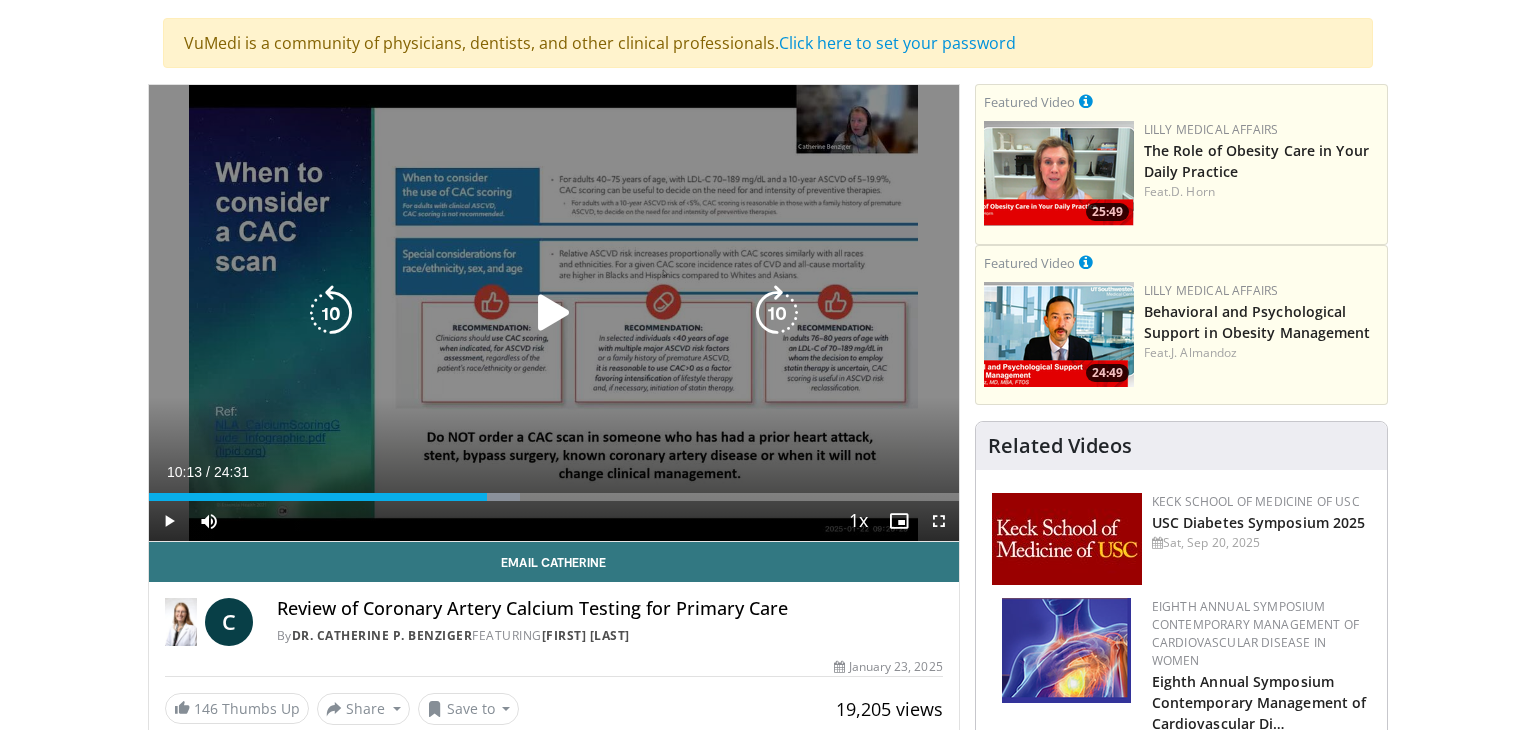 click at bounding box center [554, 313] 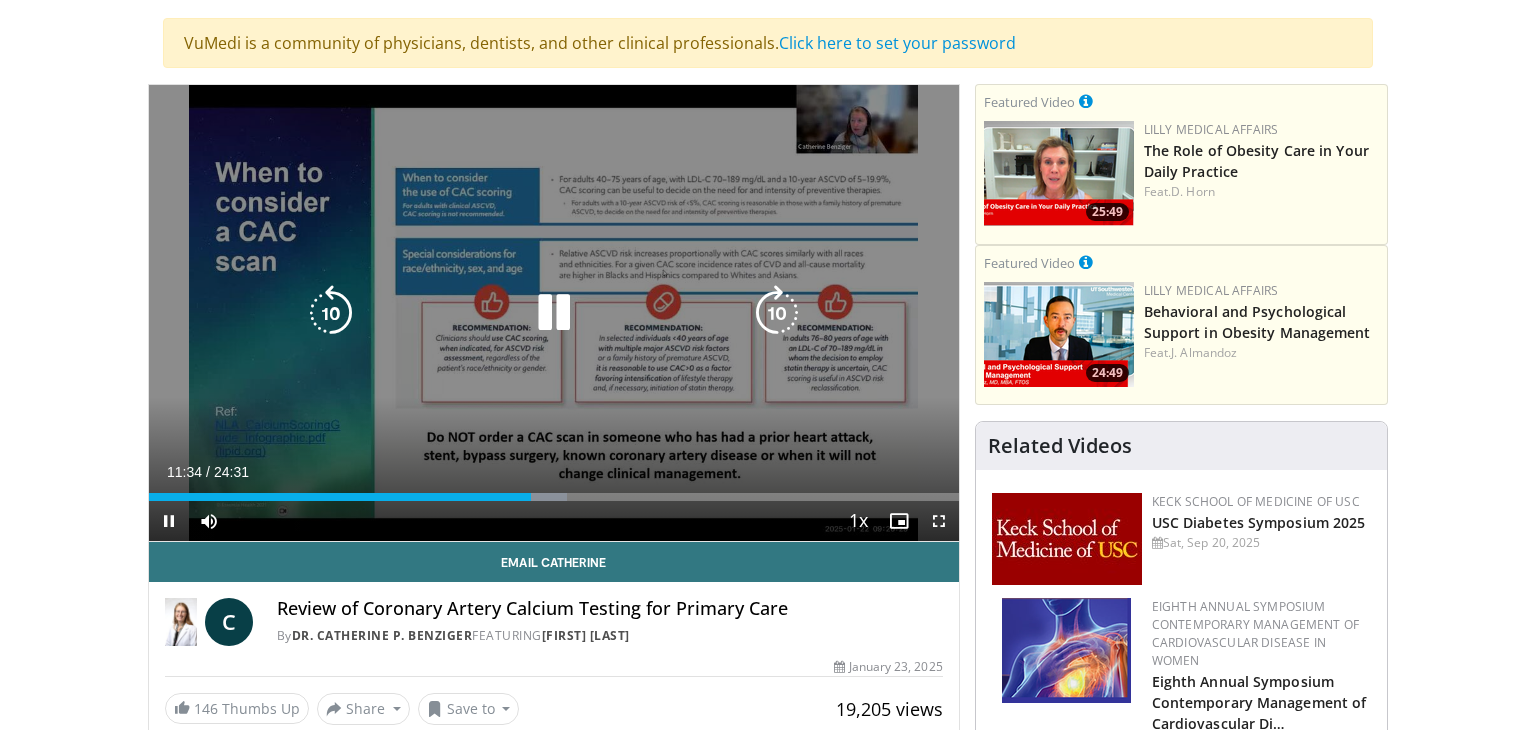 click on "10 seconds
Tap to unmute" at bounding box center [554, 313] 